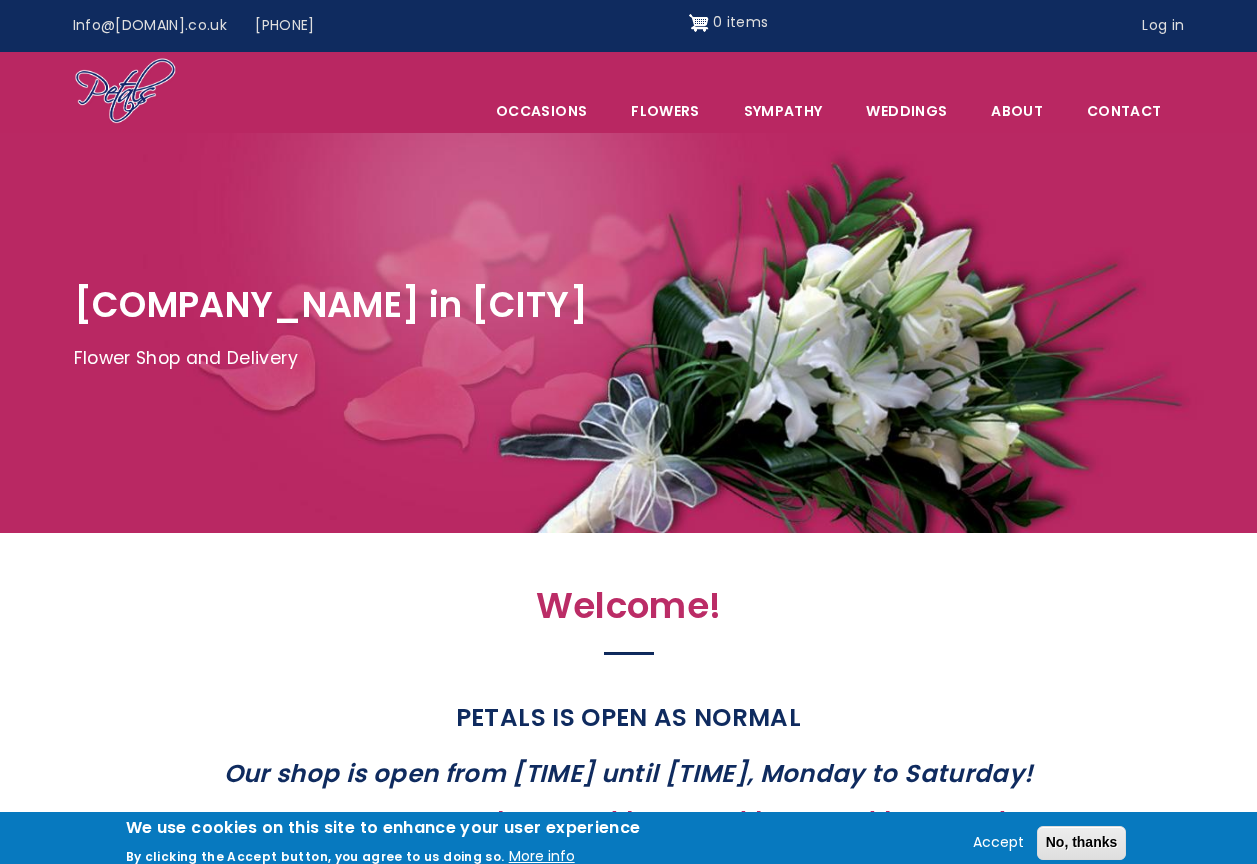 scroll, scrollTop: 0, scrollLeft: 0, axis: both 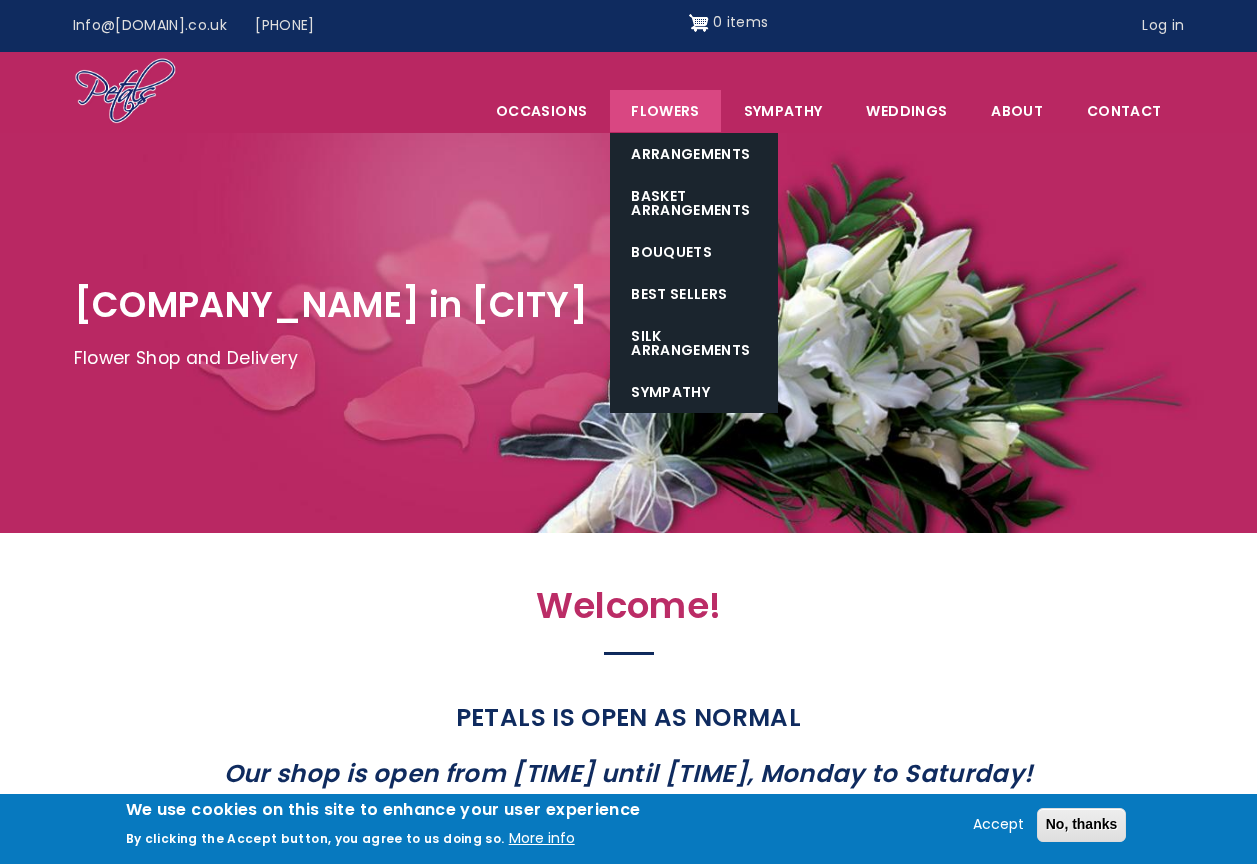 click on "Flowers" at bounding box center [665, 111] 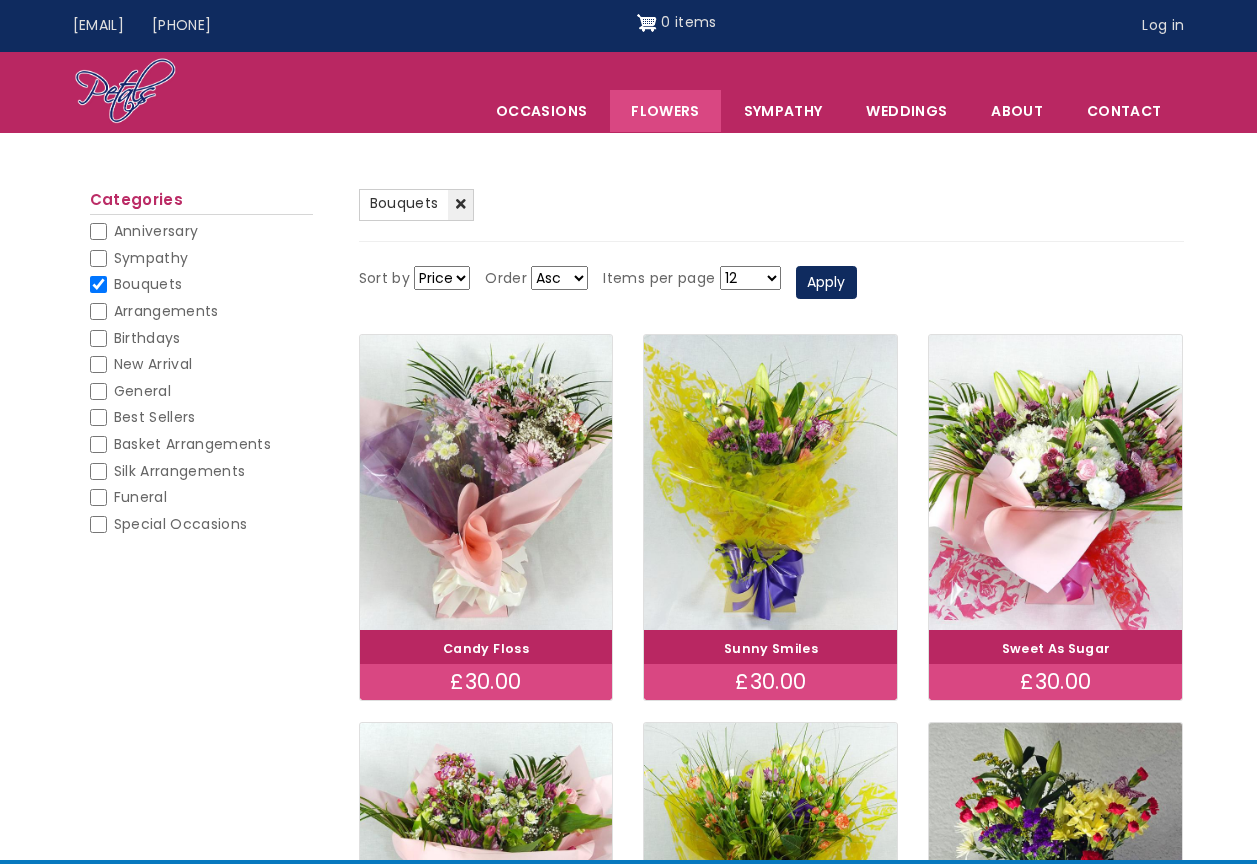 scroll, scrollTop: 0, scrollLeft: 0, axis: both 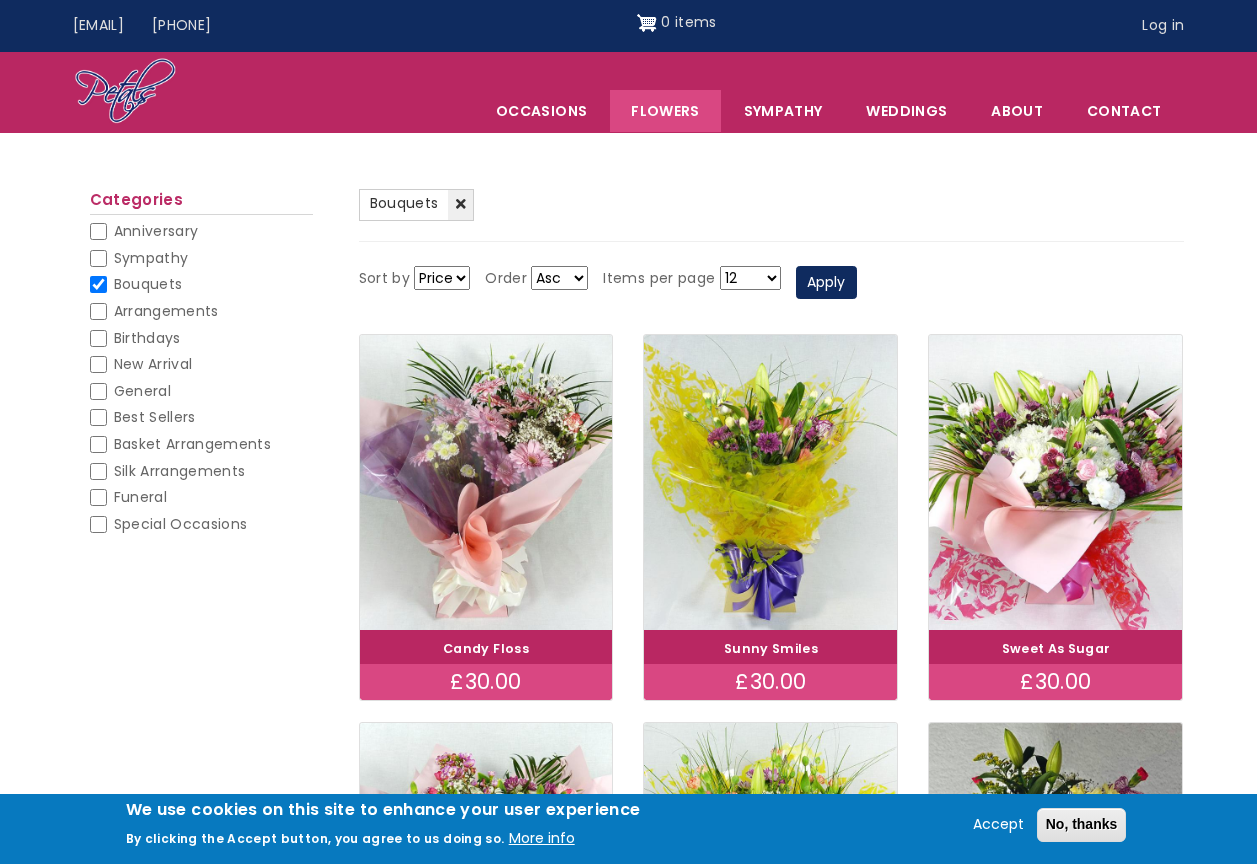click on "Sort by
Price Title
Order
Asc Desc
Items per page
12 18 24 30 - All -
Apply" at bounding box center (771, 283) 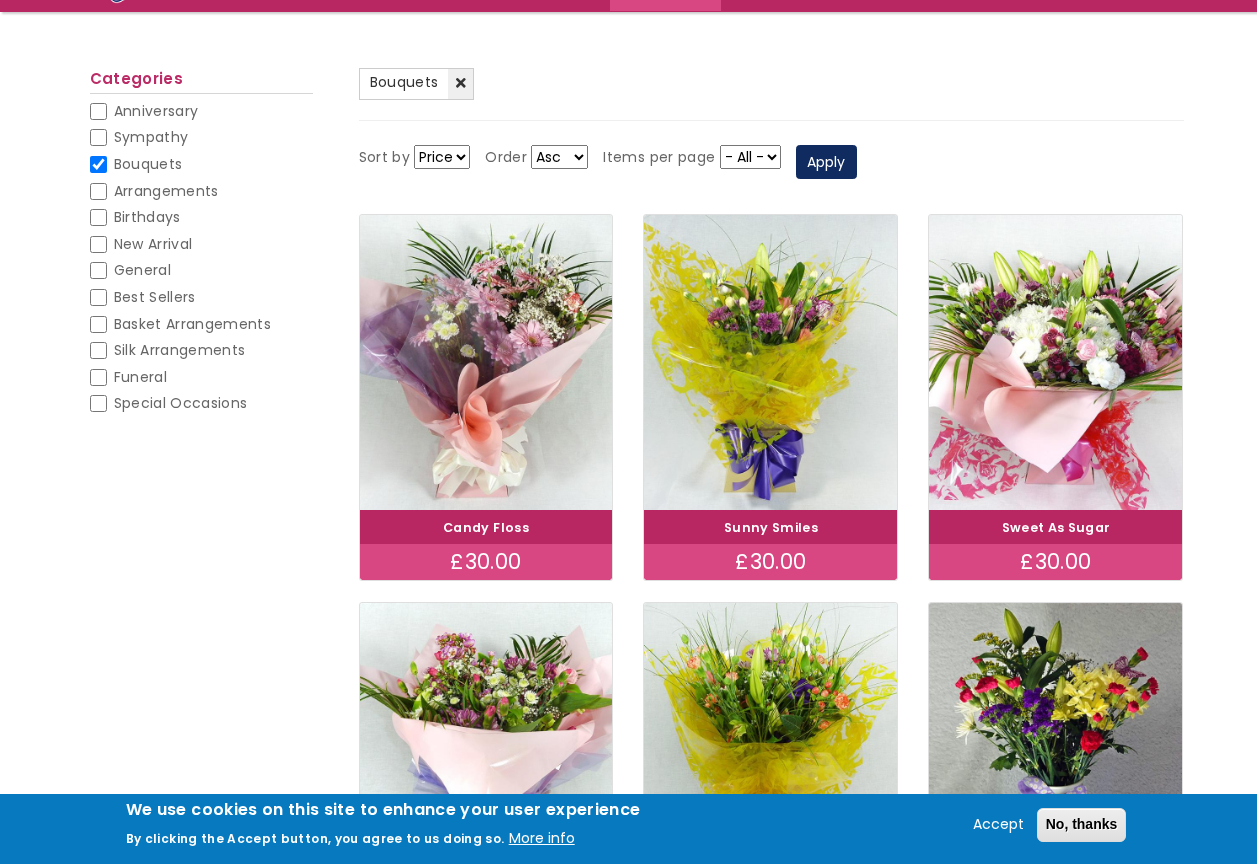scroll, scrollTop: 241, scrollLeft: 0, axis: vertical 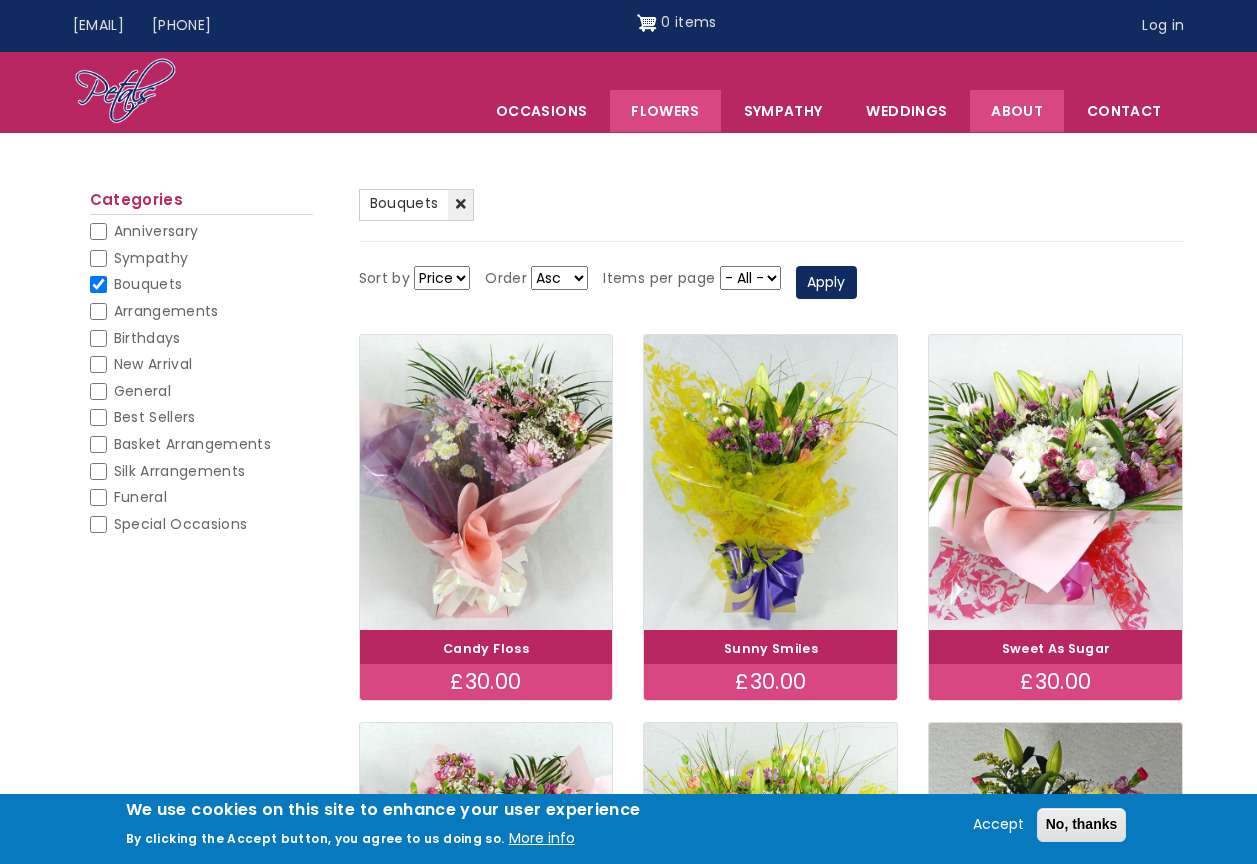 click on "About" at bounding box center (1017, 111) 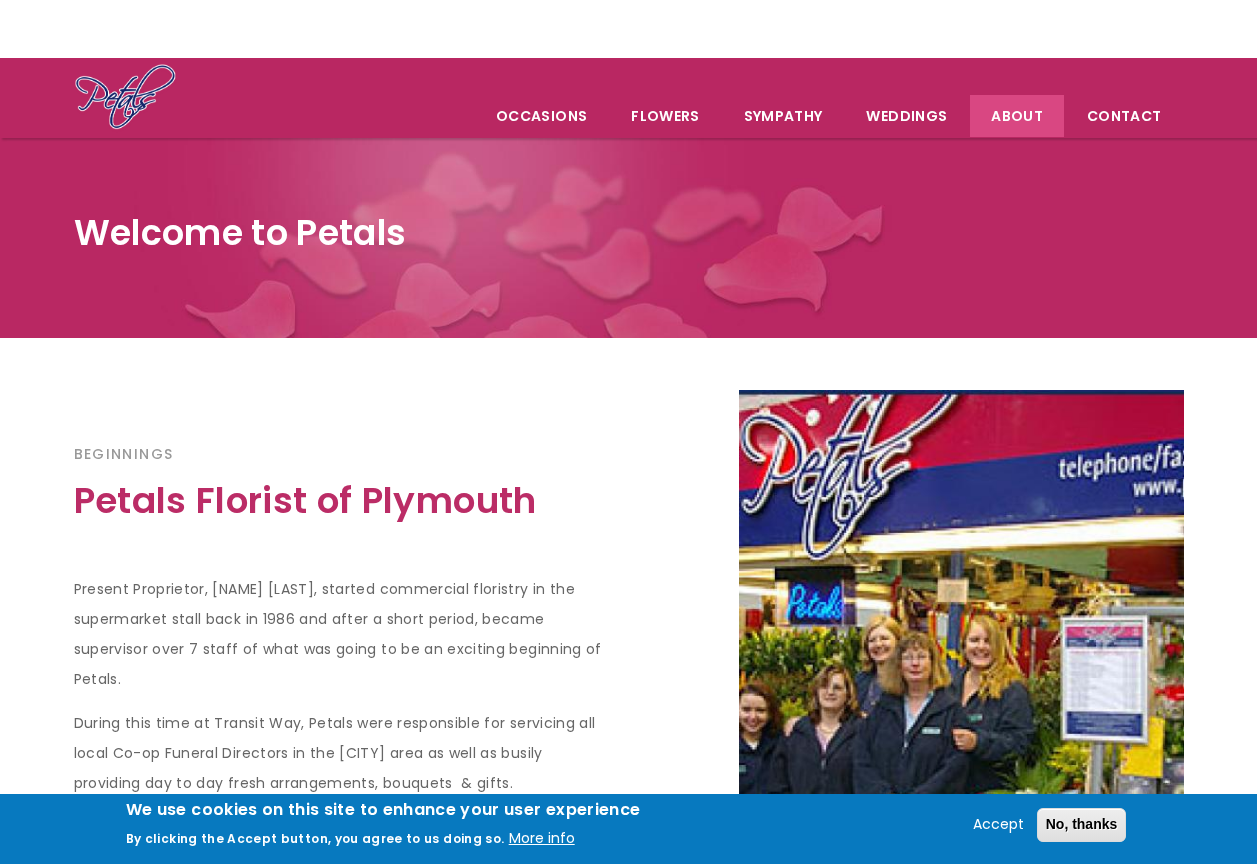scroll, scrollTop: 0, scrollLeft: 0, axis: both 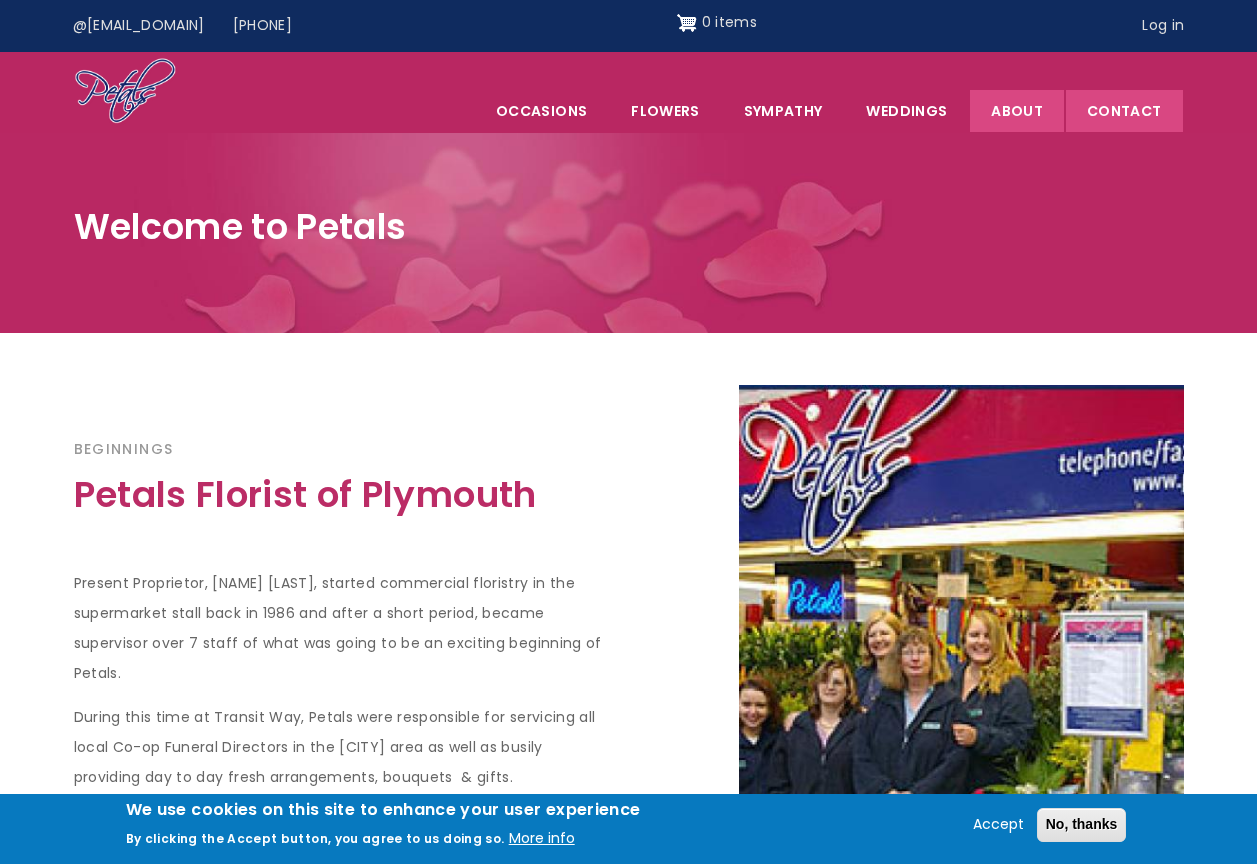 click on "Contact" at bounding box center [1124, 111] 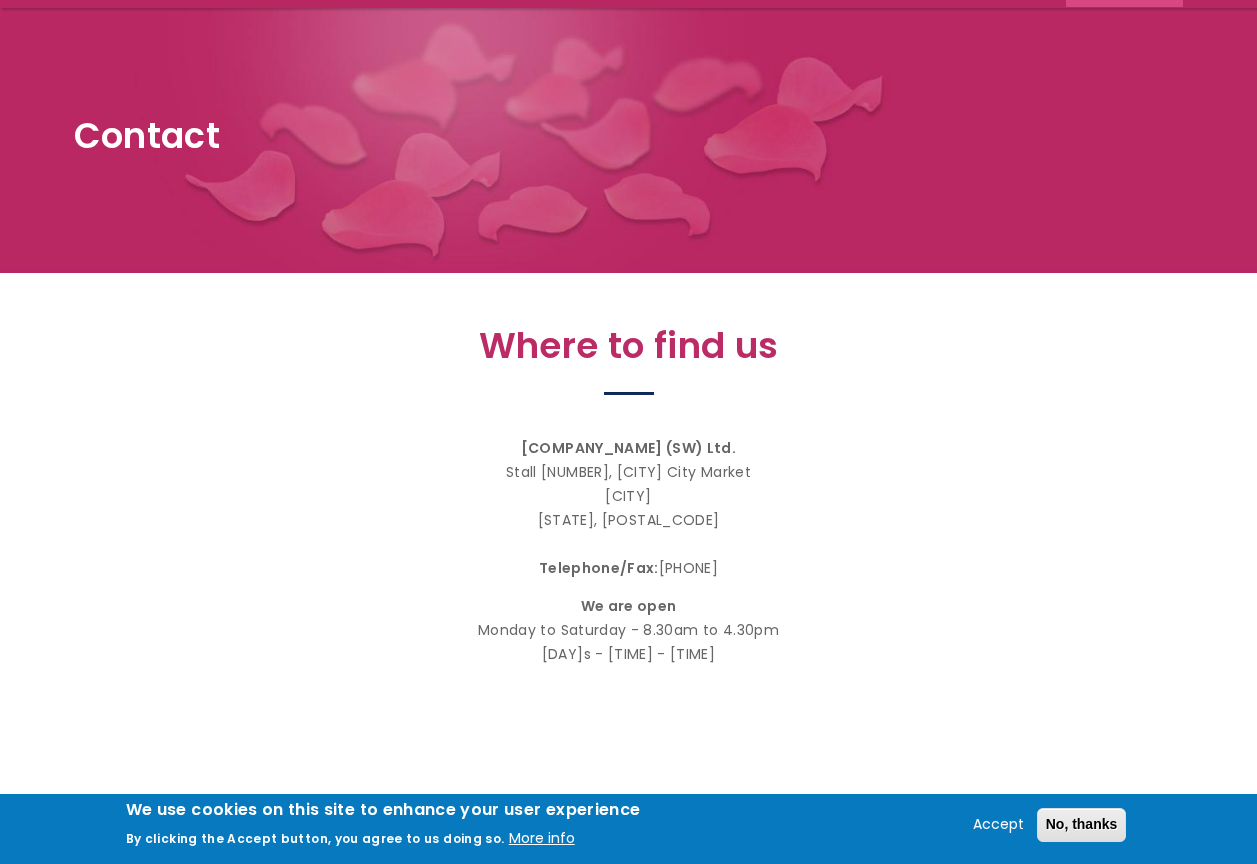 scroll, scrollTop: 0, scrollLeft: 0, axis: both 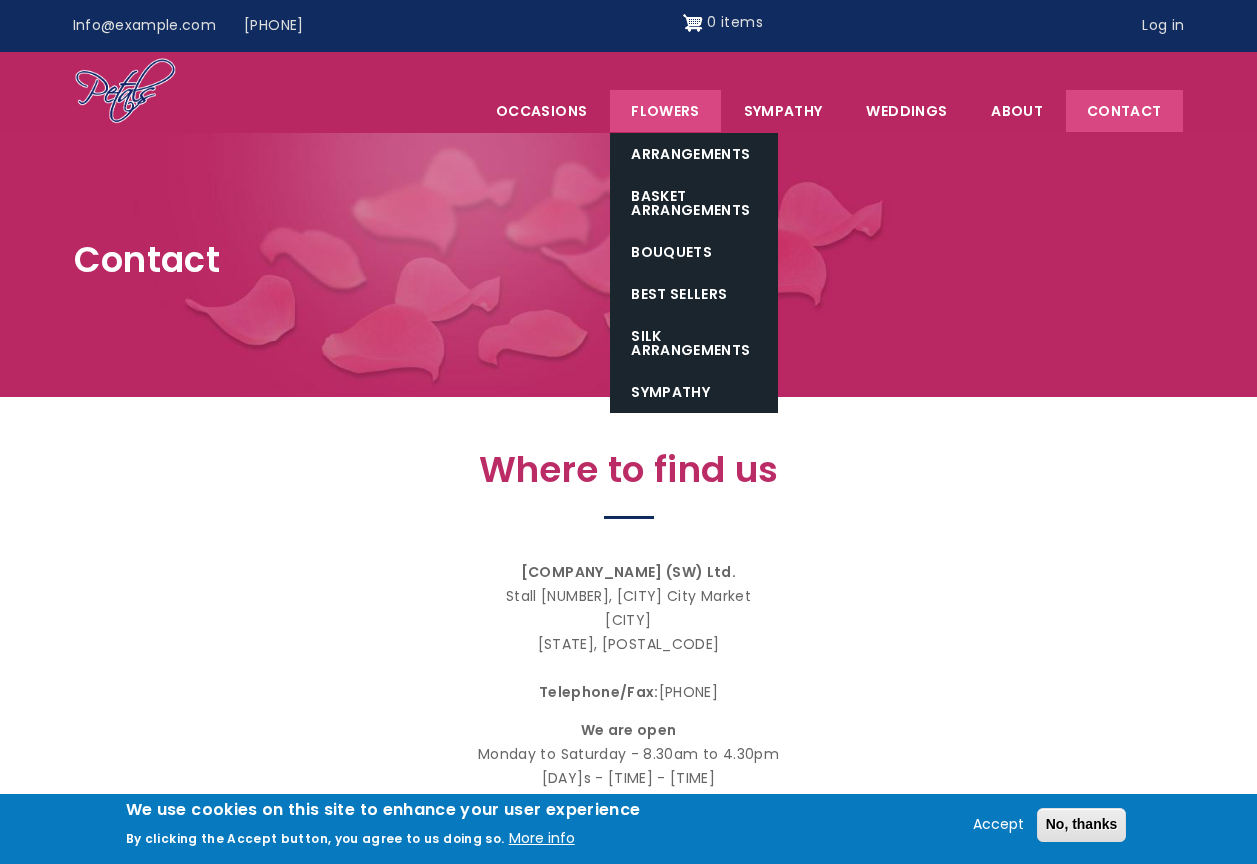 click on "Flowers" at bounding box center (665, 111) 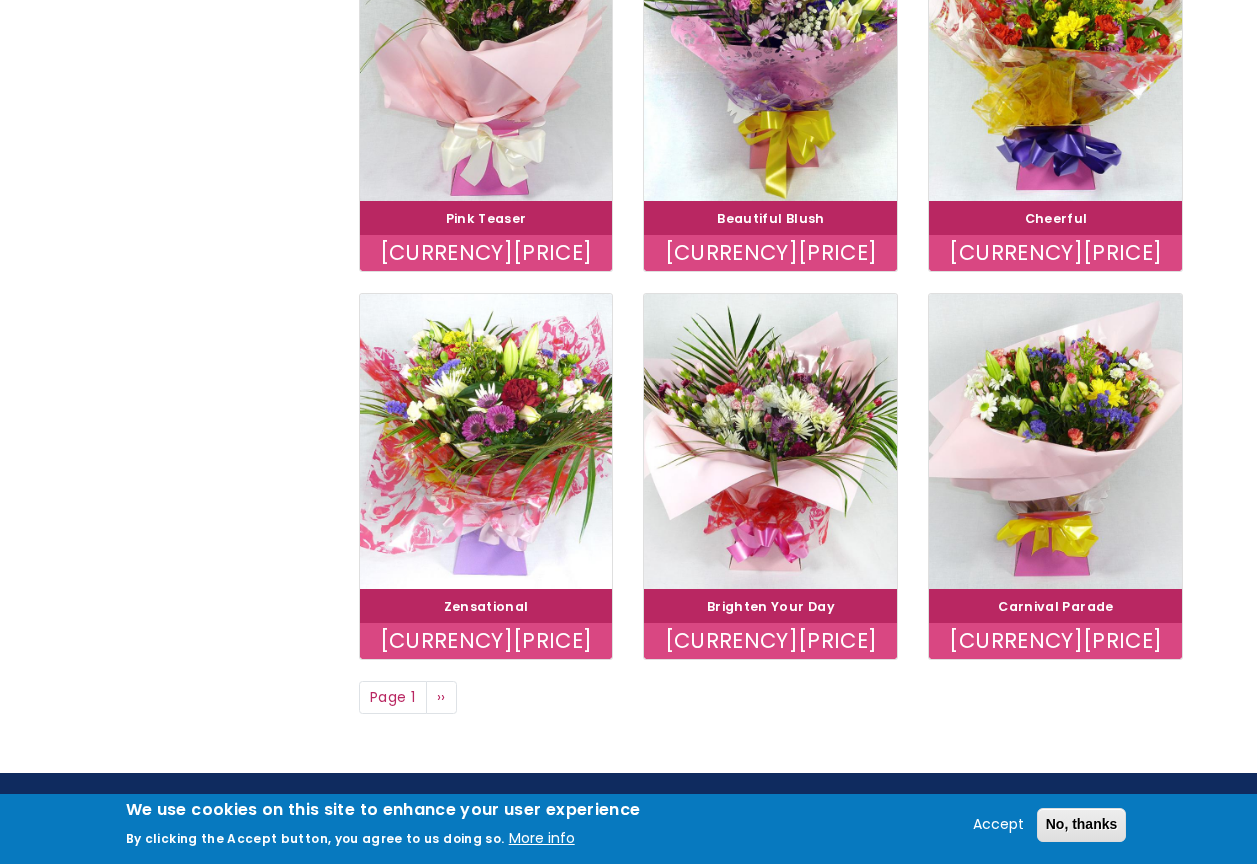 scroll, scrollTop: 1300, scrollLeft: 0, axis: vertical 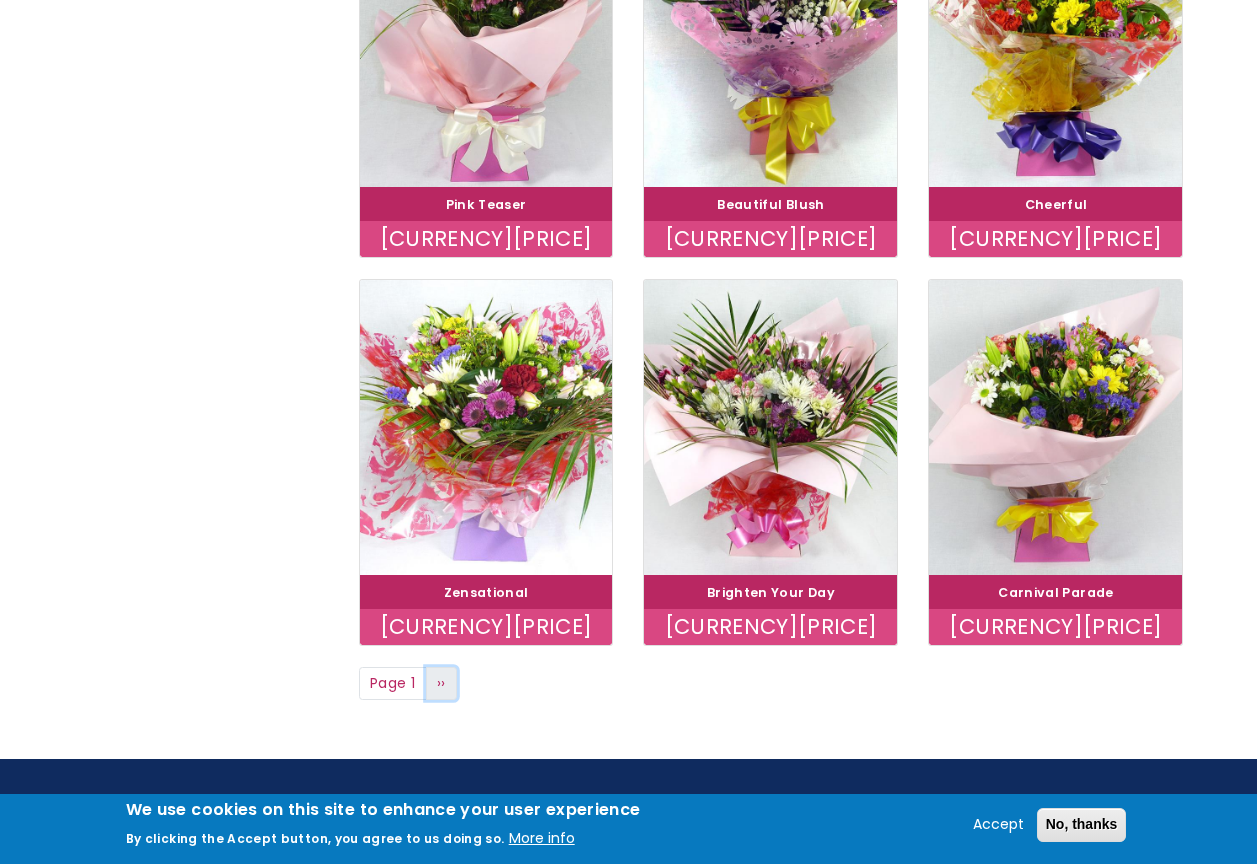 click on "Next page
››" at bounding box center [442, 684] 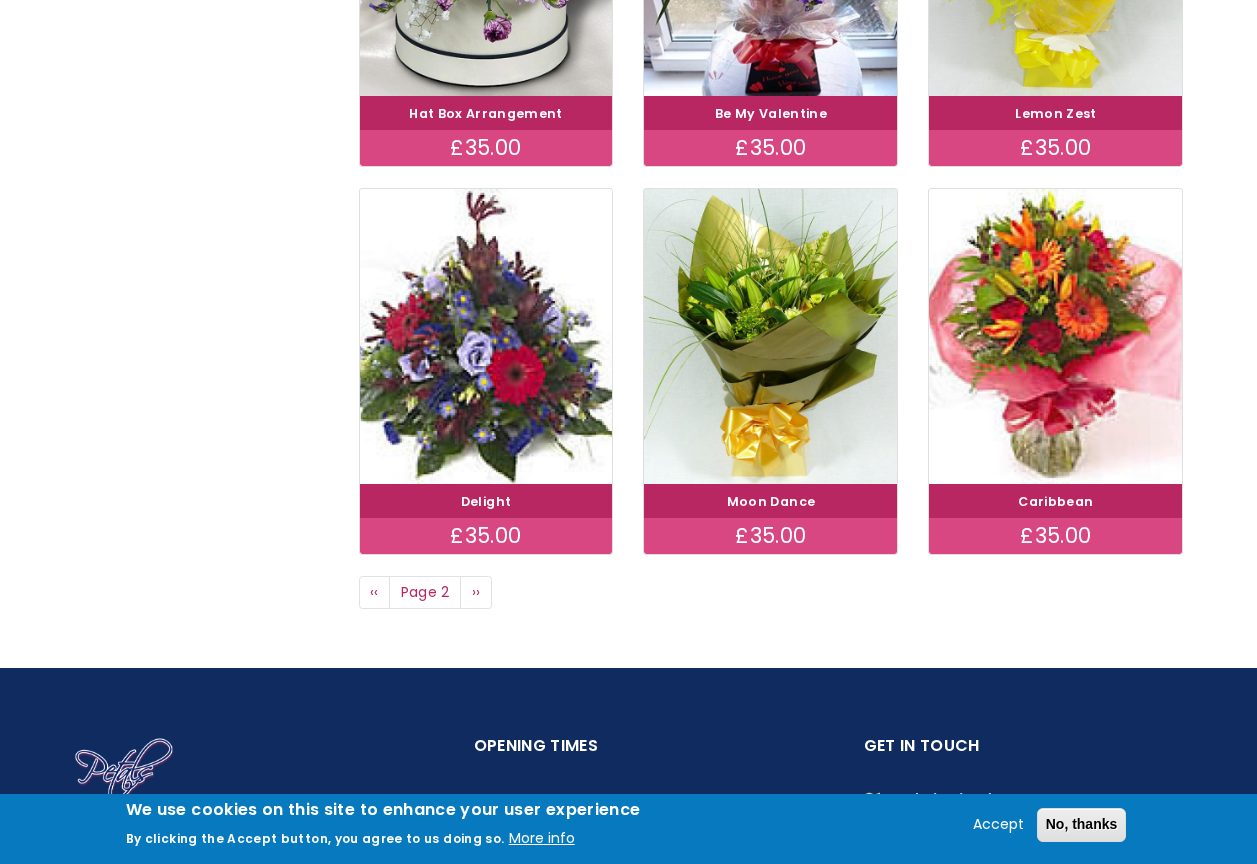 scroll, scrollTop: 1400, scrollLeft: 0, axis: vertical 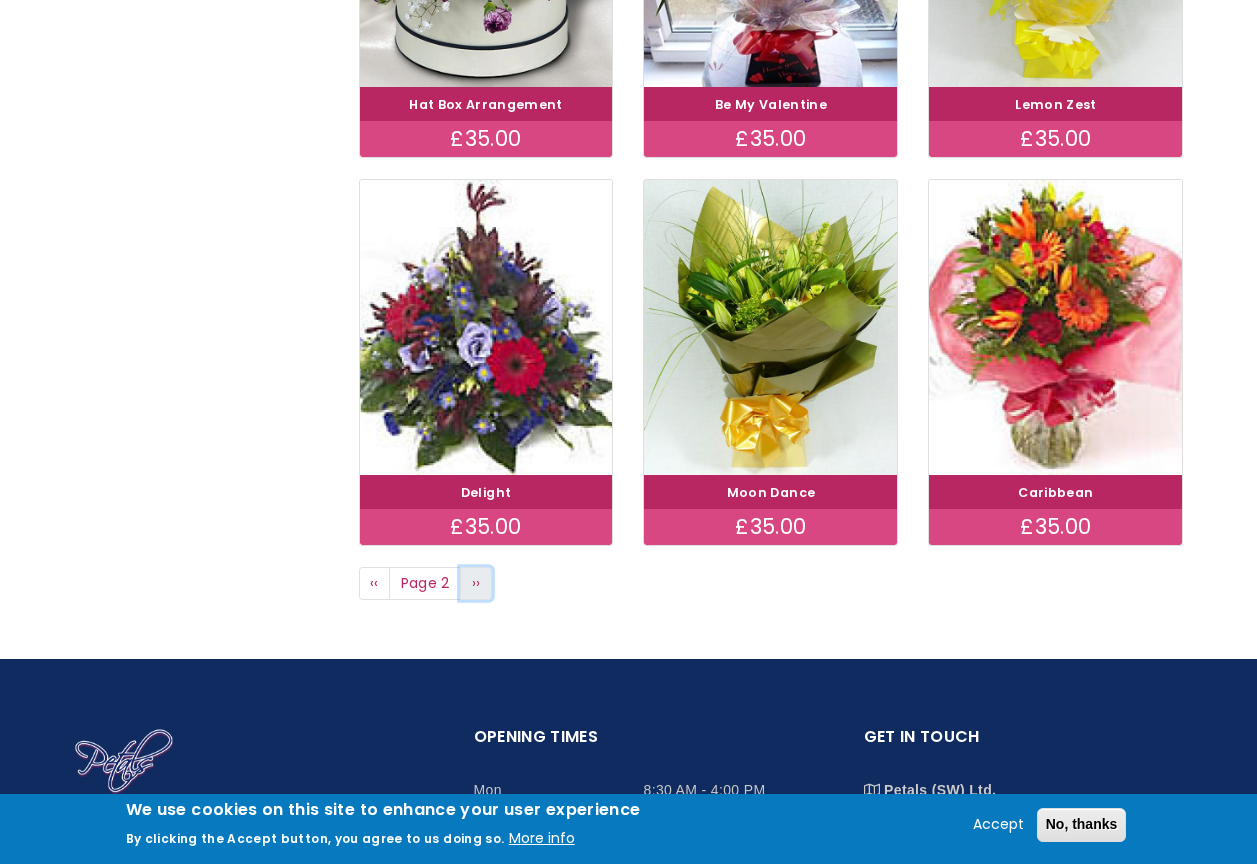 click on "››" at bounding box center [476, 583] 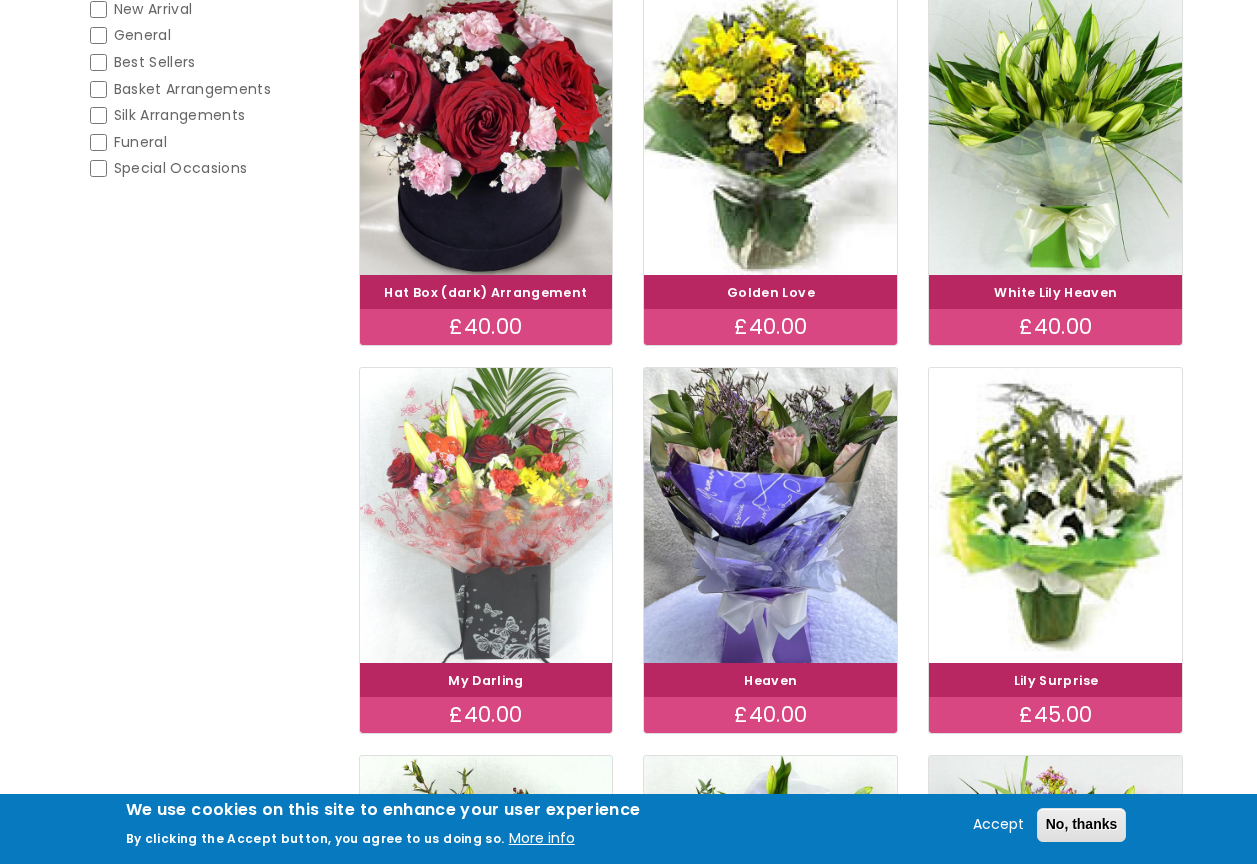 scroll, scrollTop: 500, scrollLeft: 0, axis: vertical 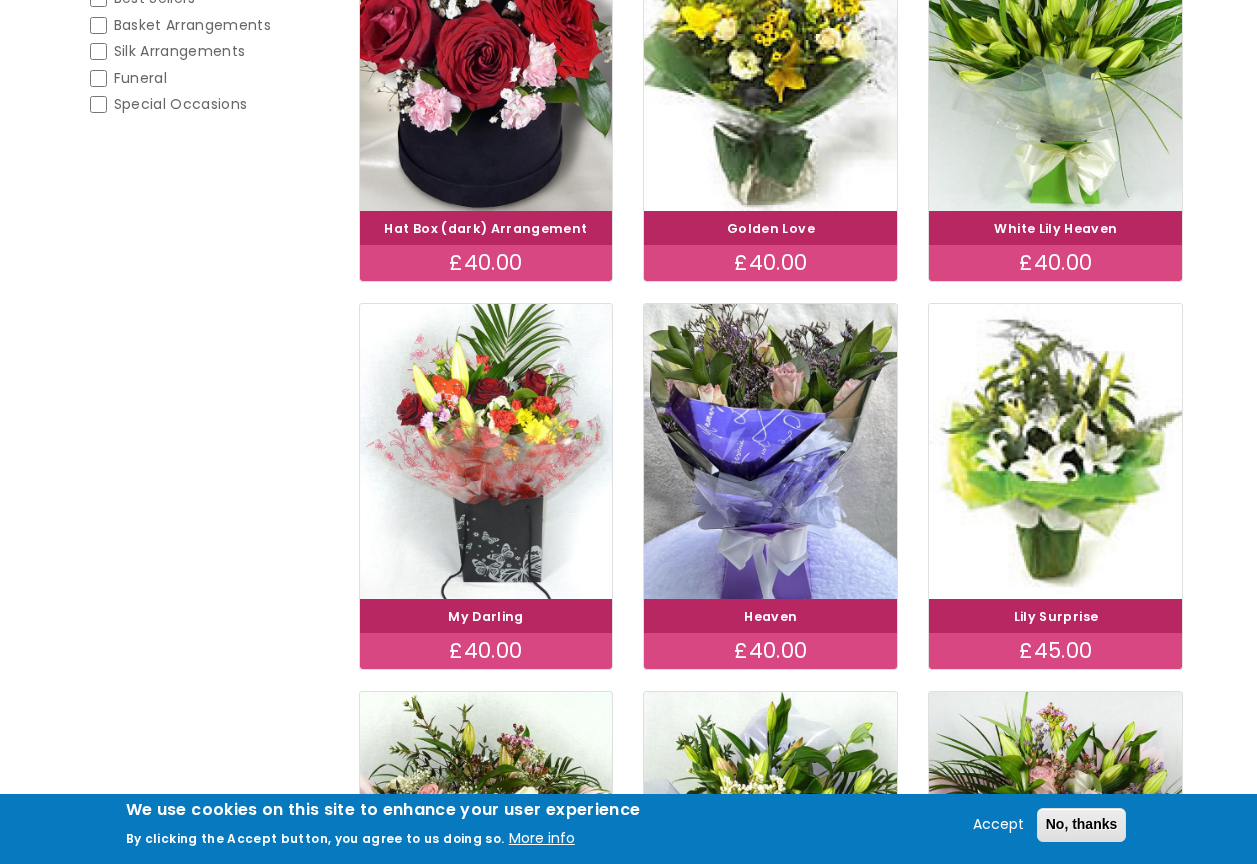 drag, startPoint x: 486, startPoint y: 437, endPoint x: 308, endPoint y: 366, distance: 191.63768 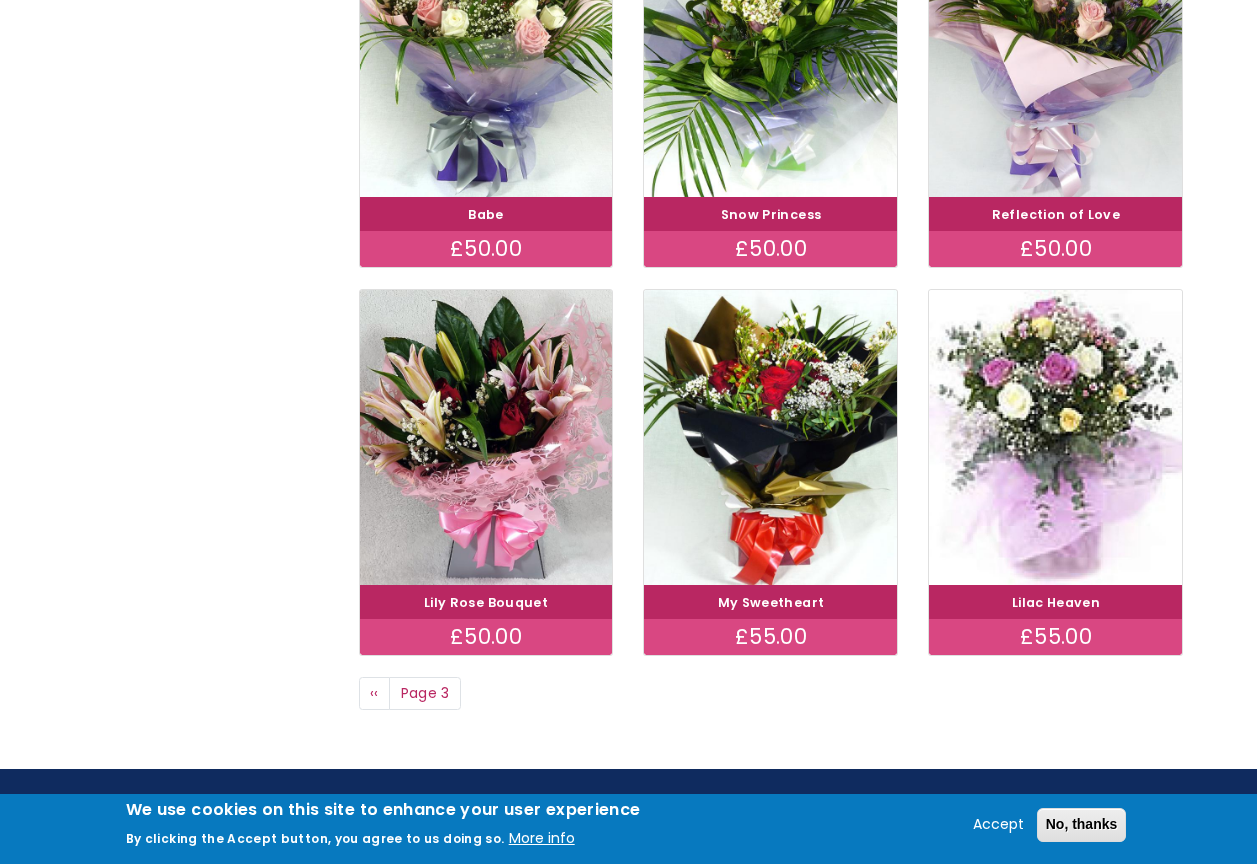 scroll, scrollTop: 1400, scrollLeft: 0, axis: vertical 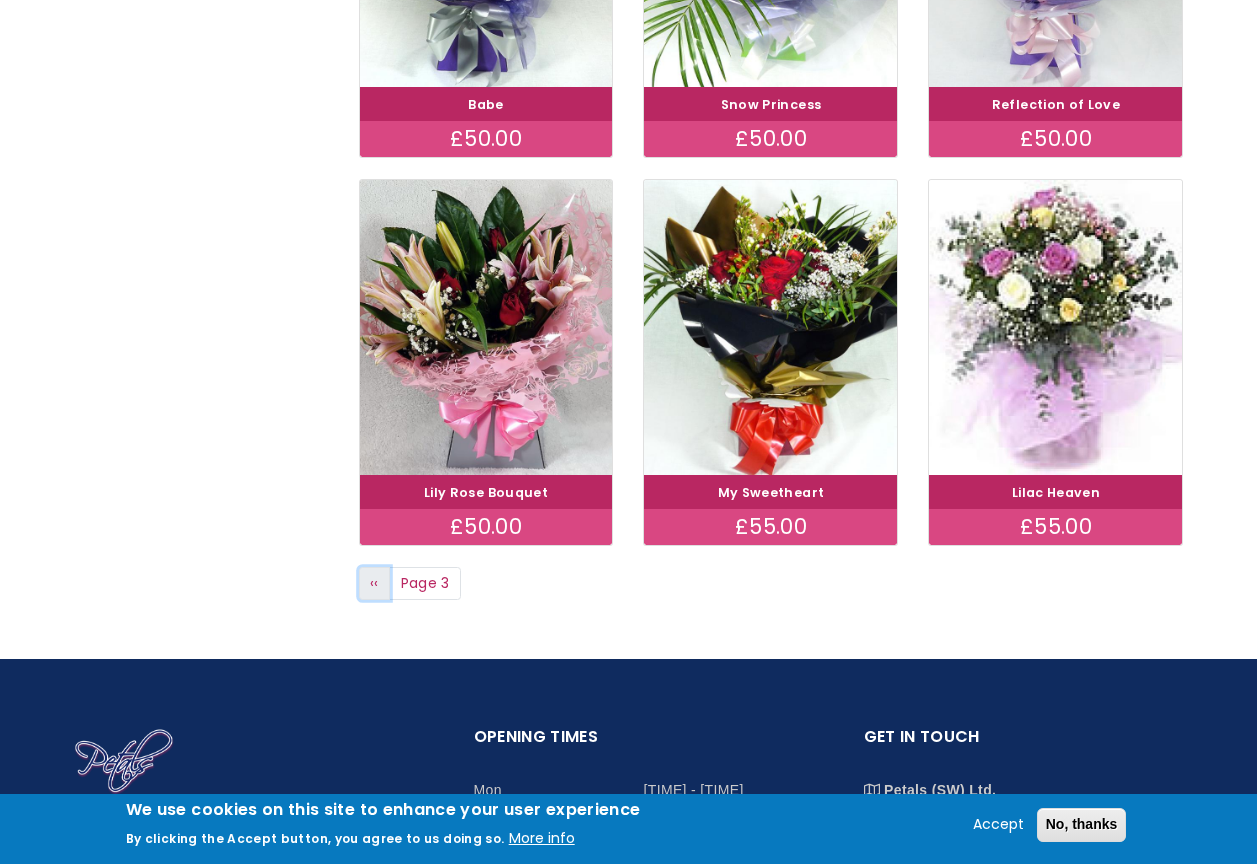 click on "‹‹" at bounding box center (374, 583) 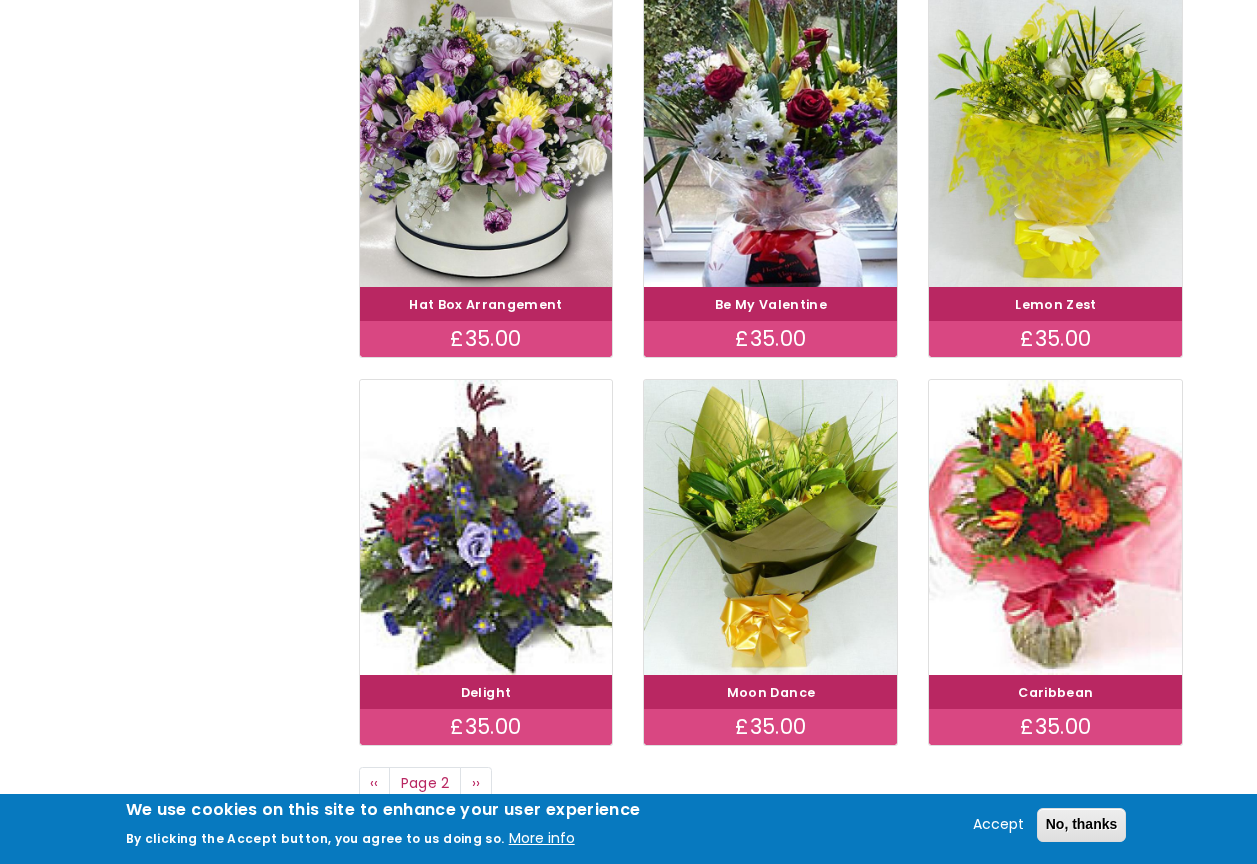 scroll, scrollTop: 1300, scrollLeft: 0, axis: vertical 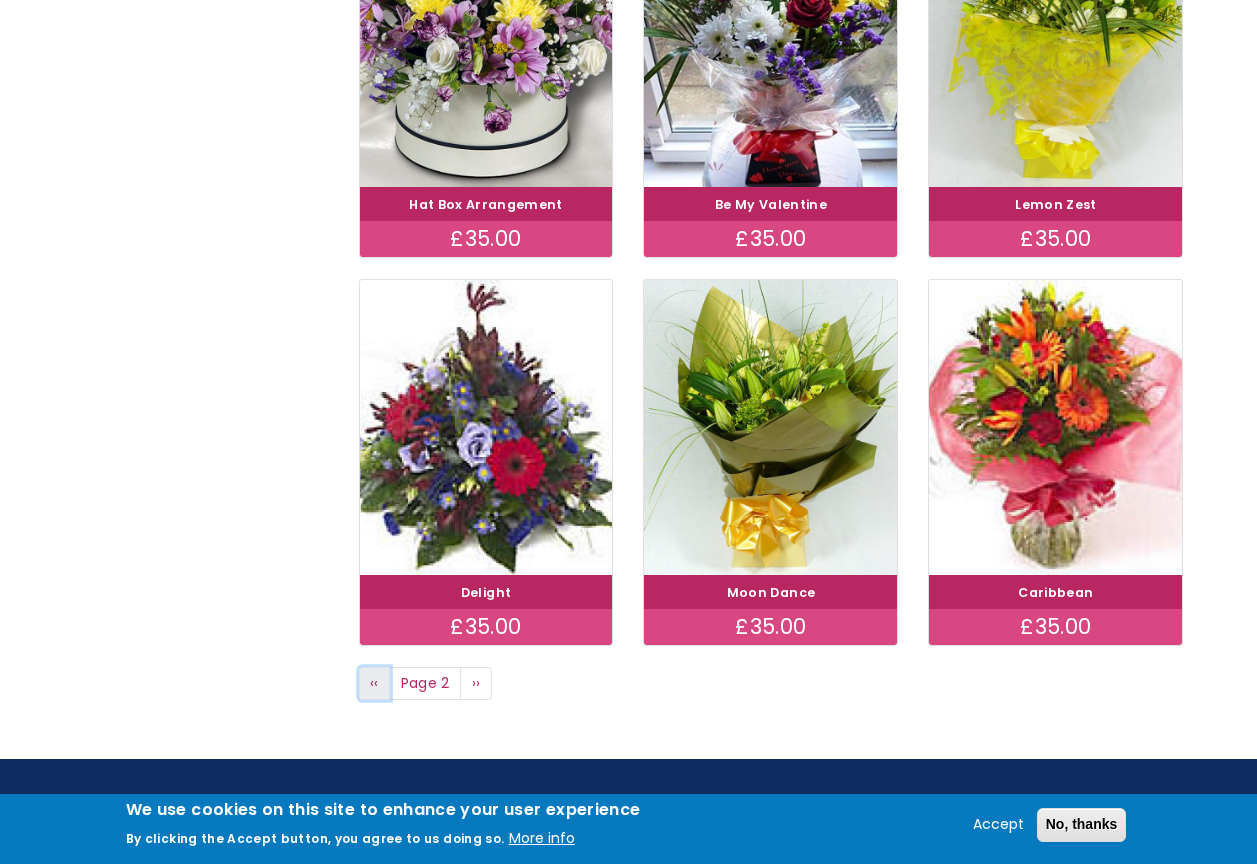click on "‹‹" at bounding box center (374, 683) 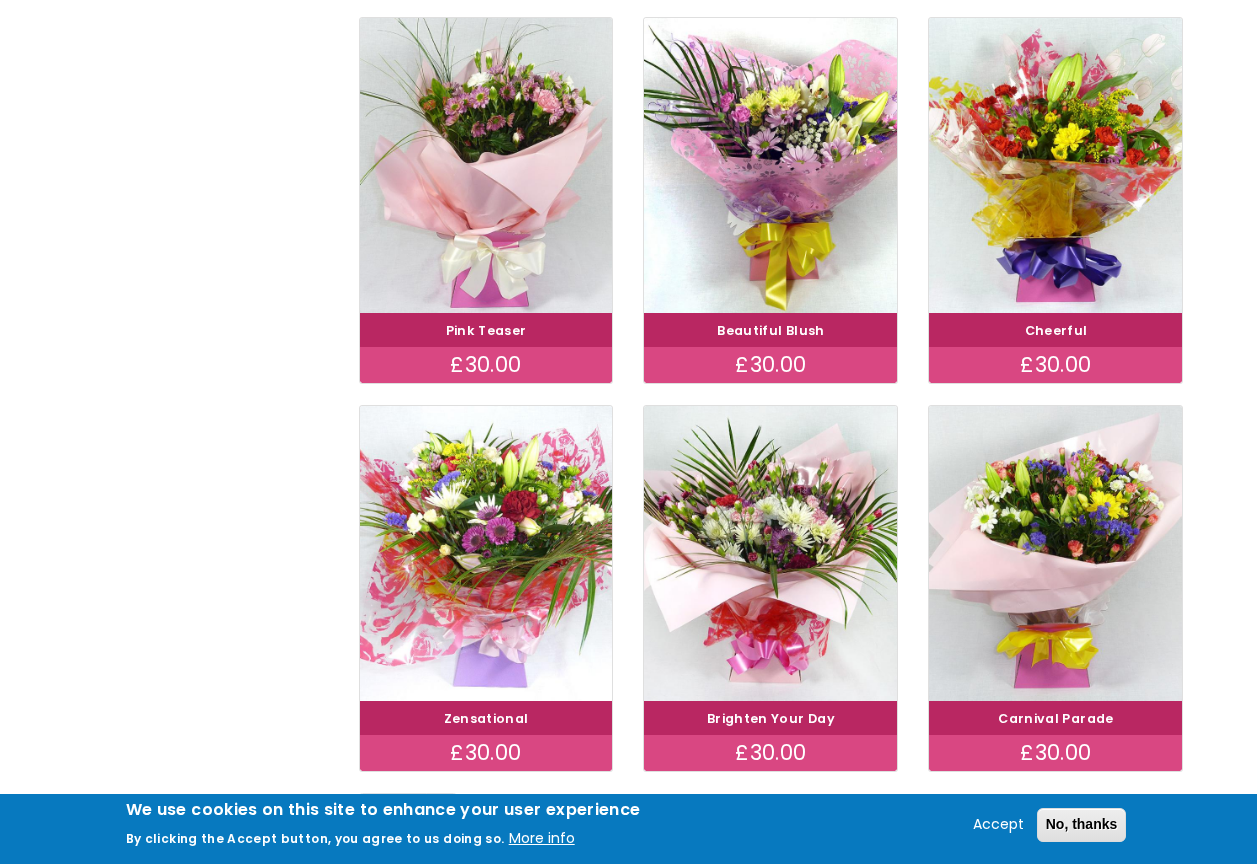 scroll, scrollTop: 1200, scrollLeft: 0, axis: vertical 